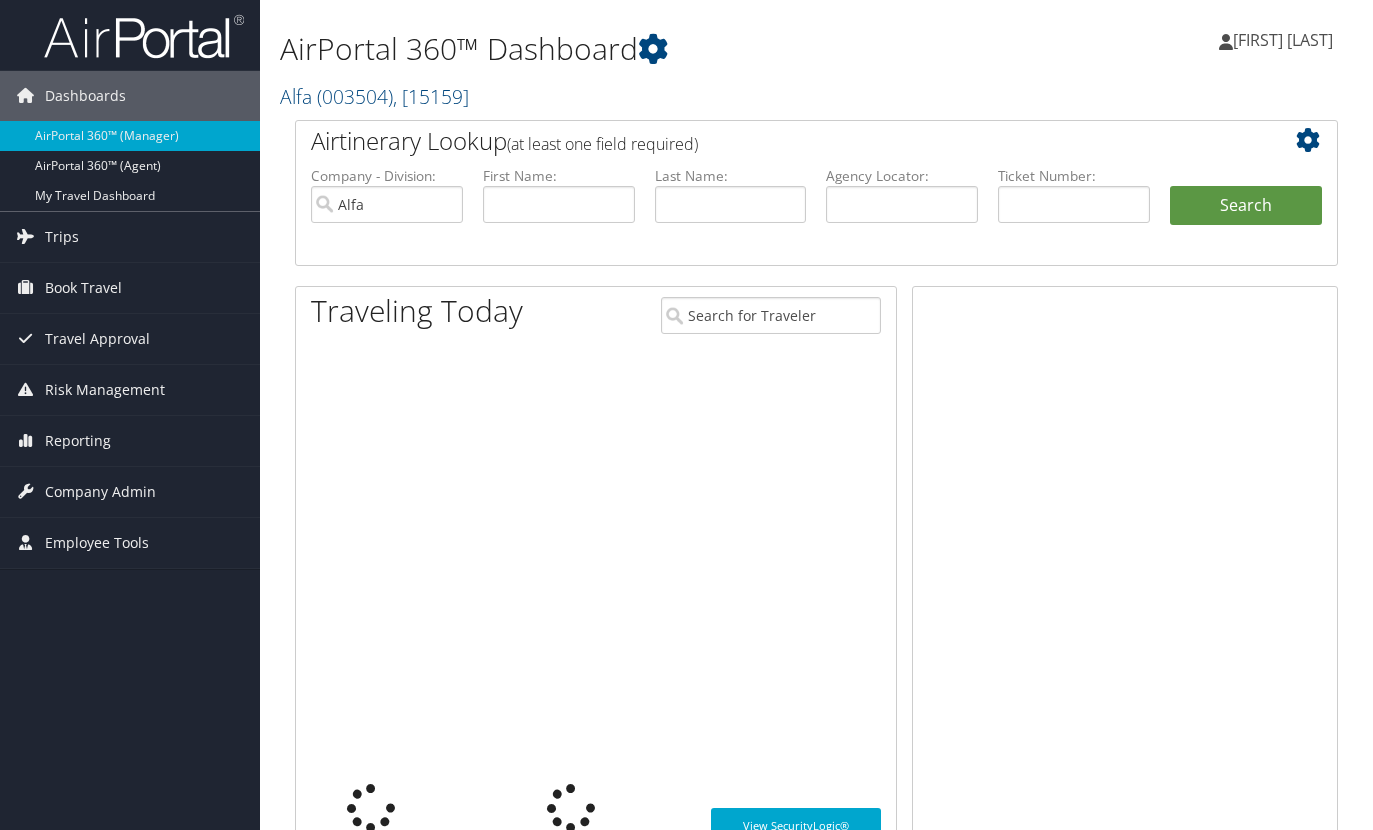 scroll, scrollTop: 0, scrollLeft: 0, axis: both 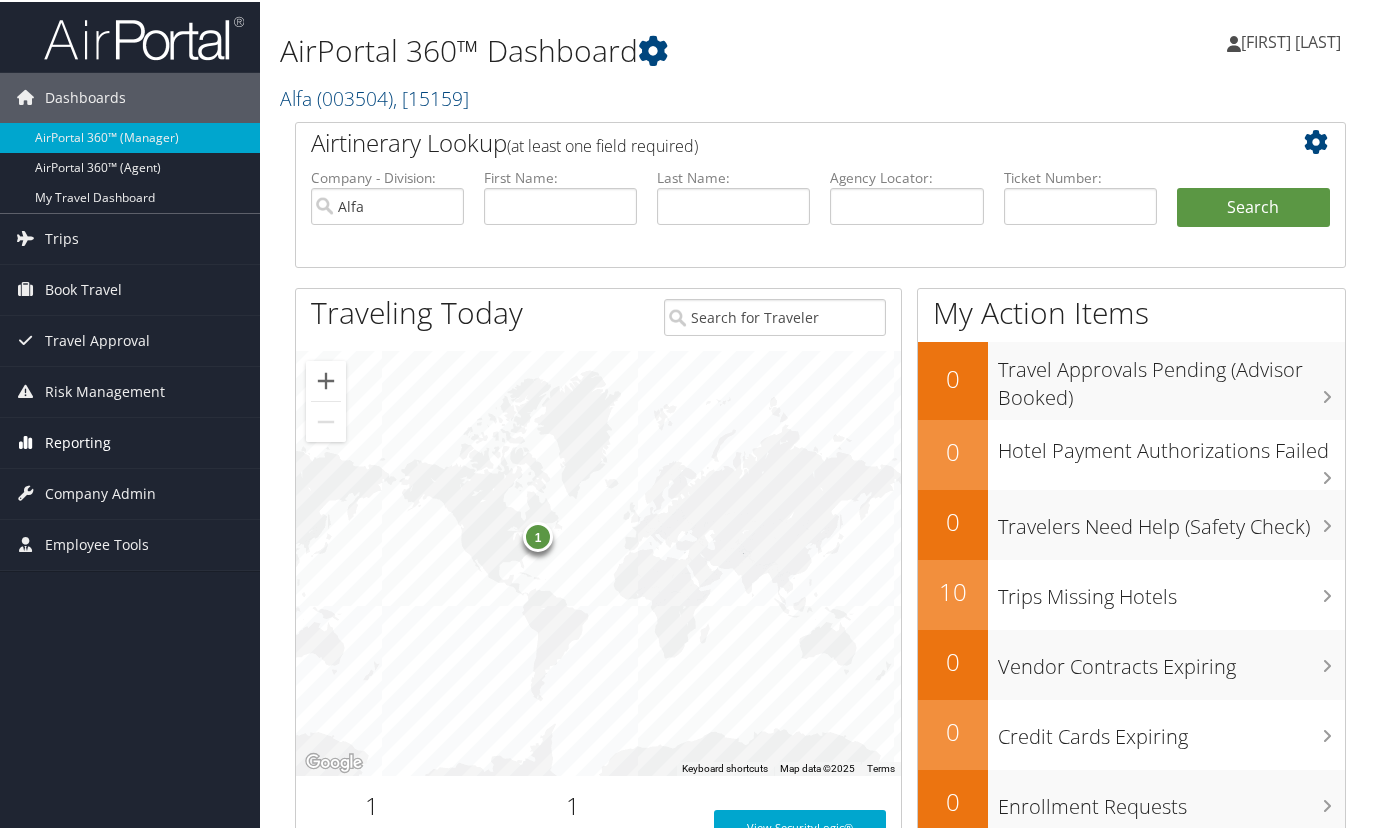 click on "Reporting" at bounding box center [78, 441] 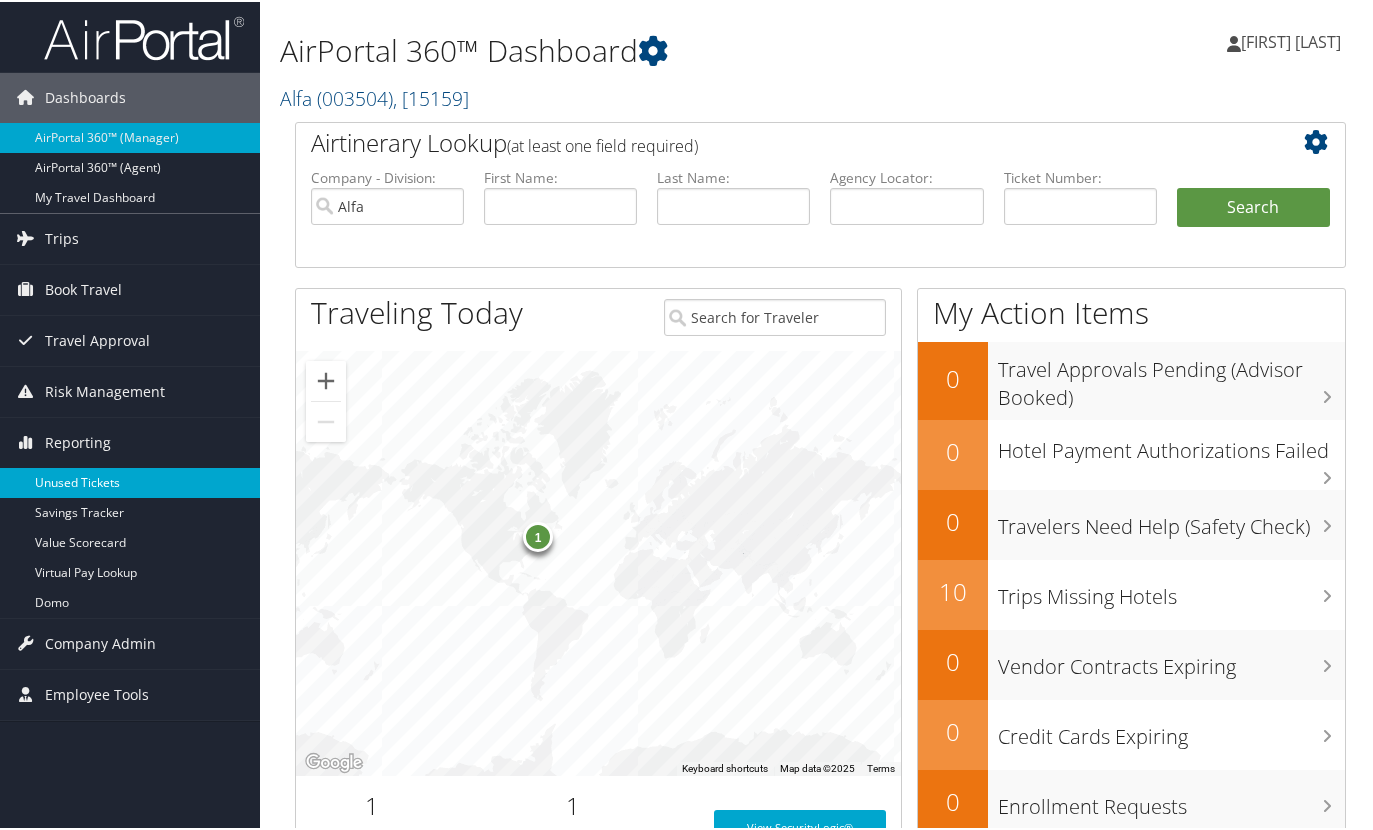 click on "Unused Tickets" at bounding box center (130, 481) 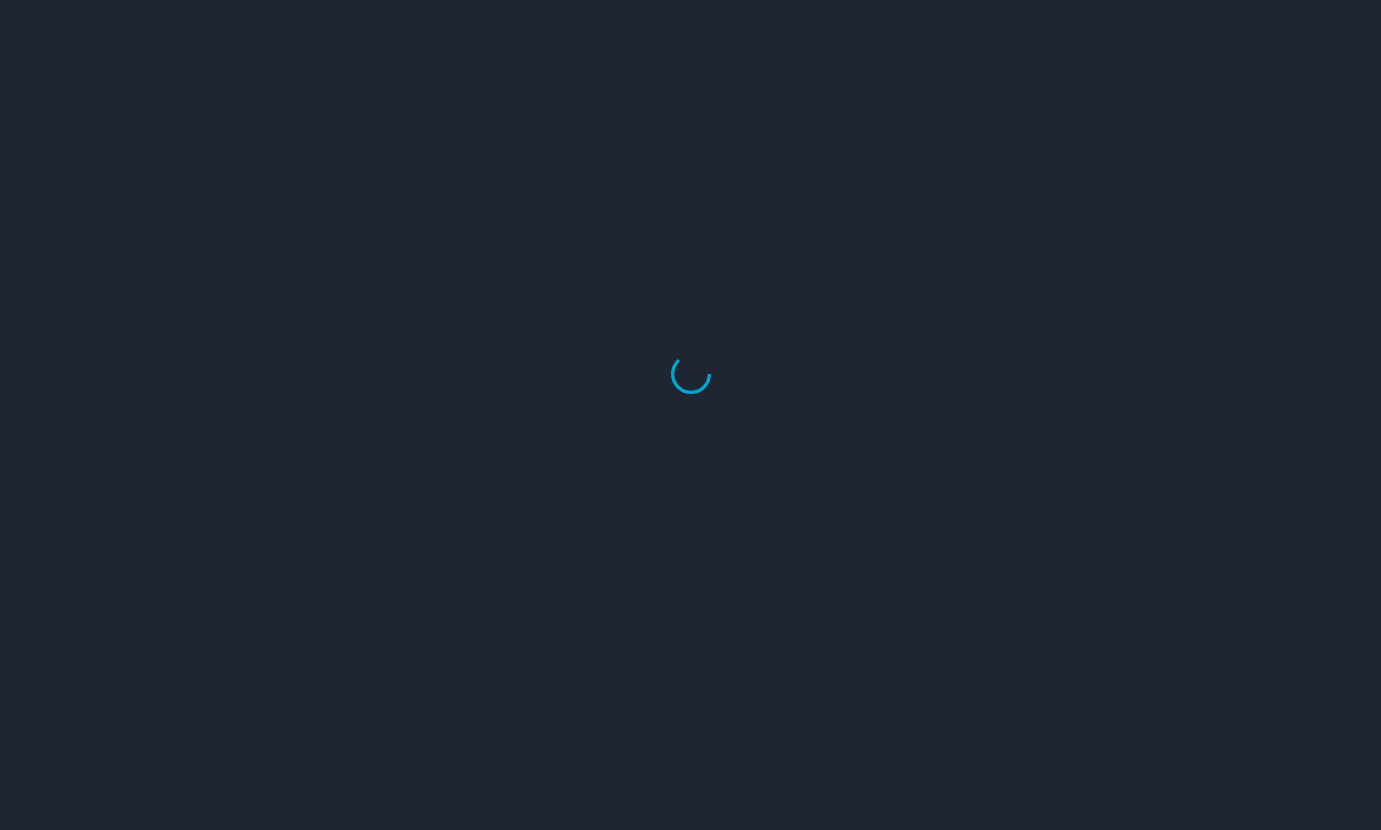 scroll, scrollTop: 0, scrollLeft: 0, axis: both 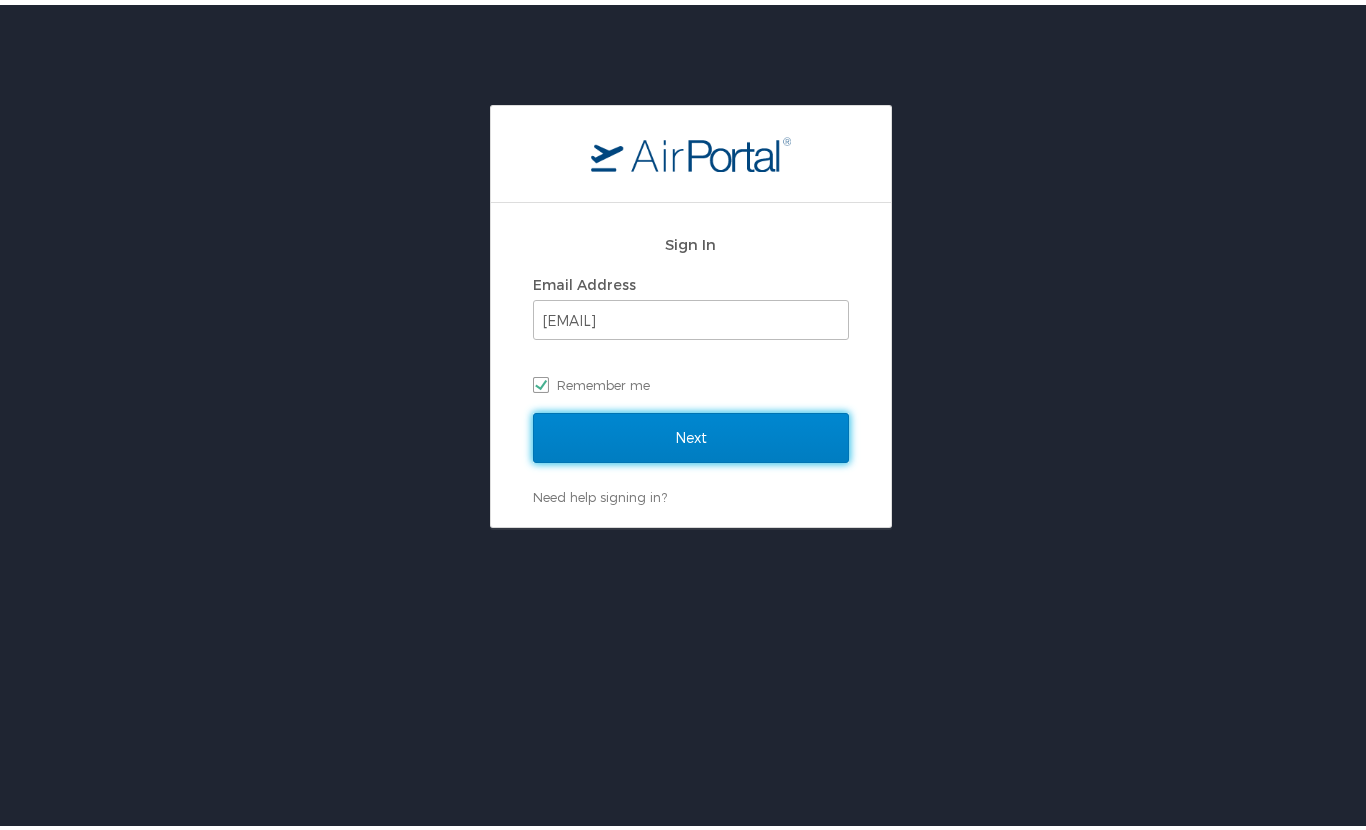 click on "Next" at bounding box center (691, 433) 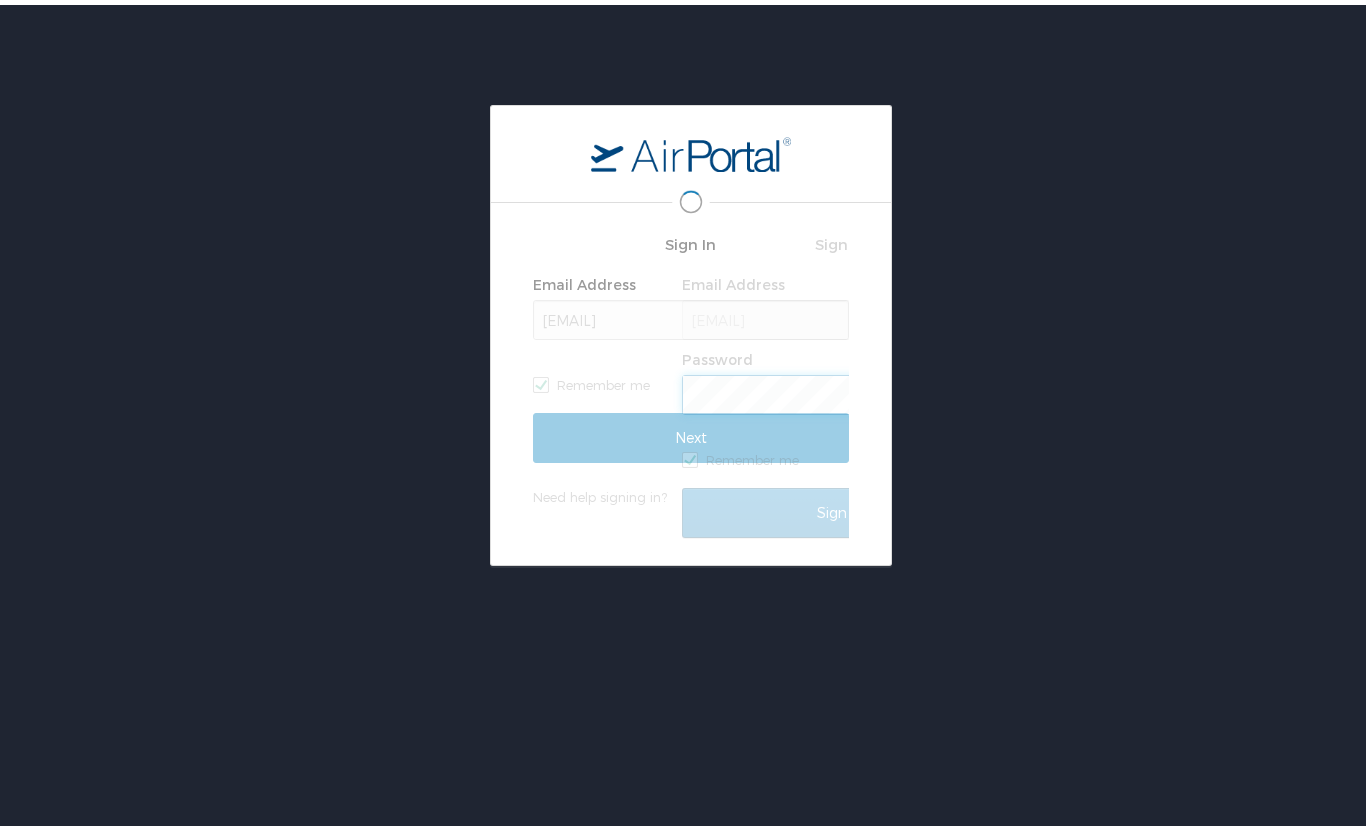 scroll, scrollTop: 0, scrollLeft: 0, axis: both 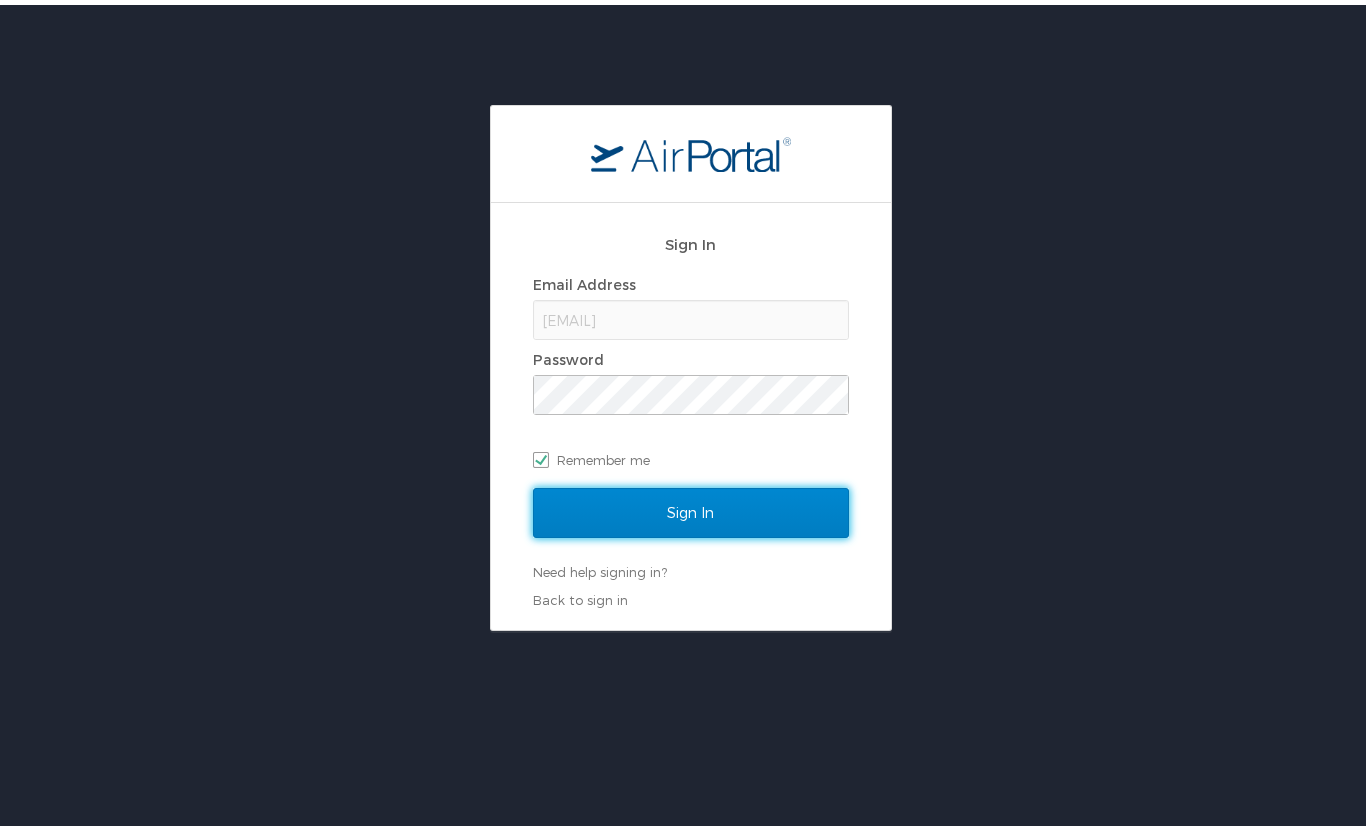 click on "Sign In" at bounding box center [691, 508] 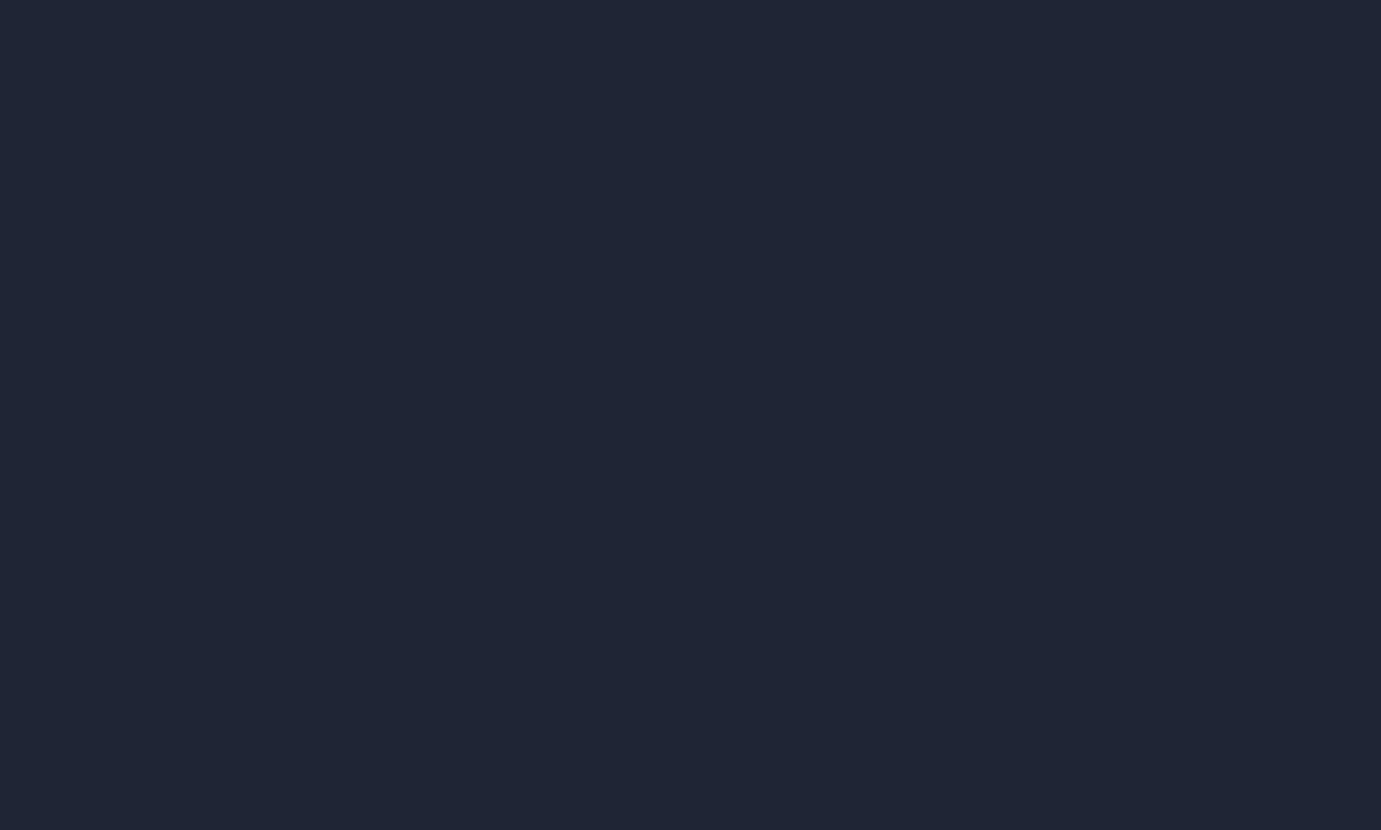 scroll, scrollTop: 0, scrollLeft: 0, axis: both 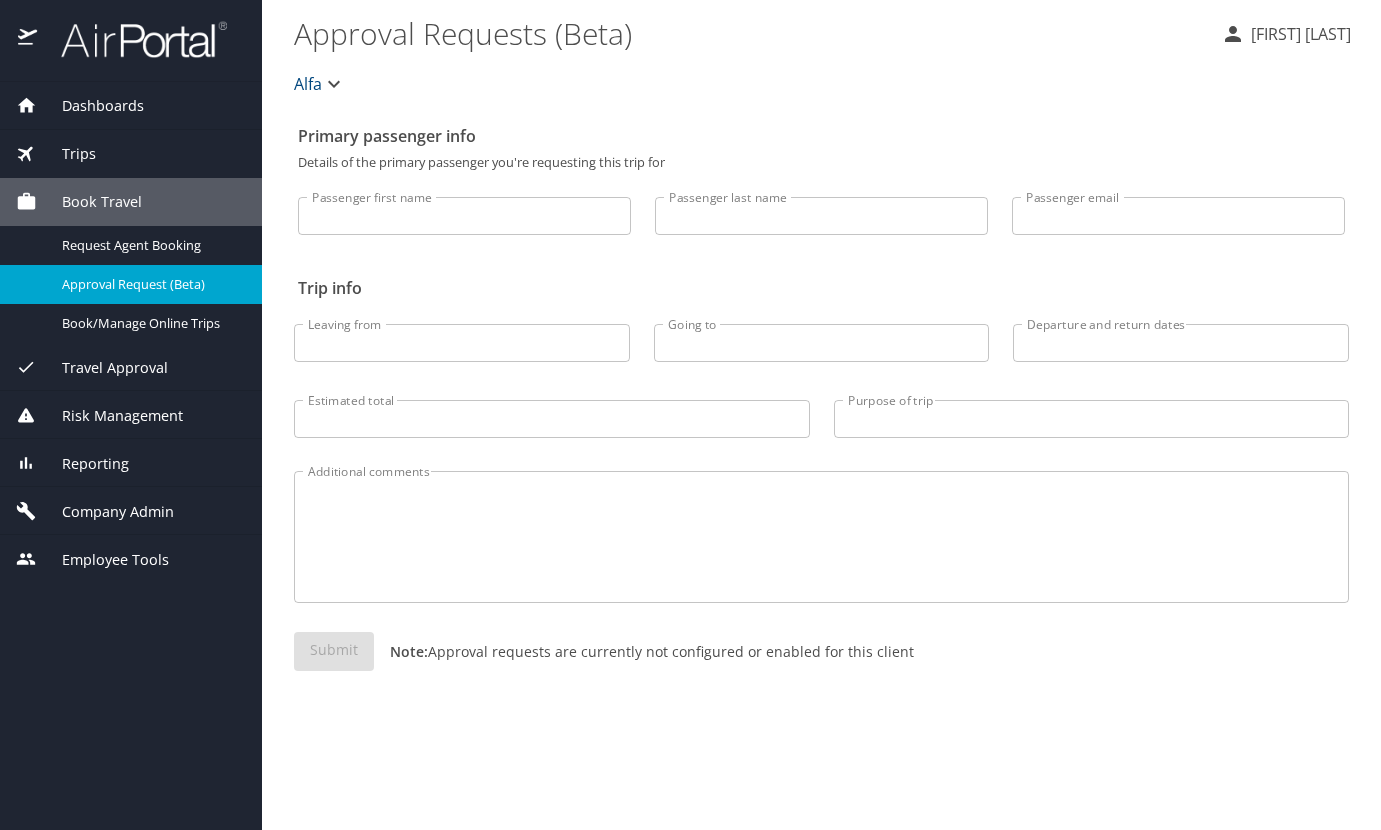 click on "Reporting" at bounding box center (83, 464) 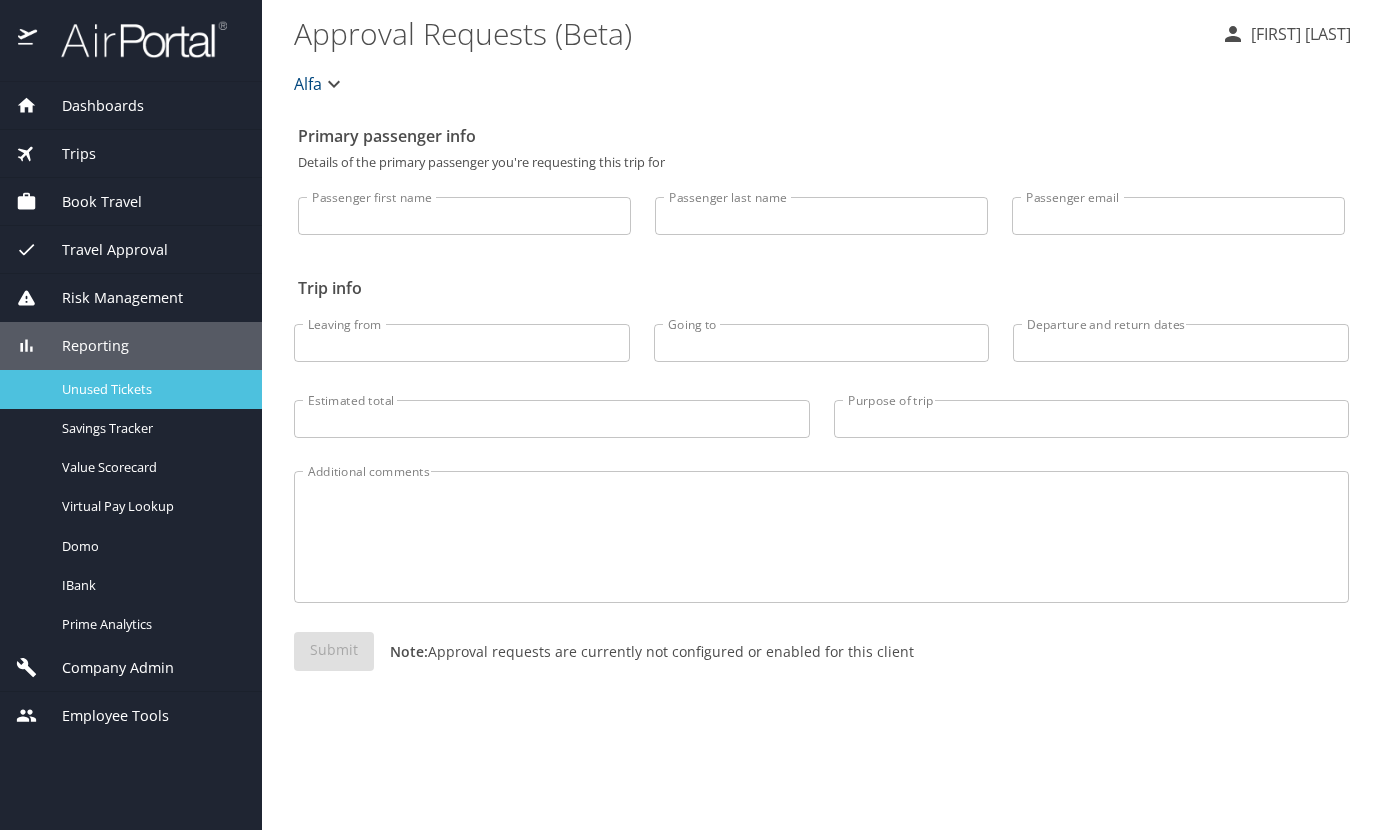 click on "Unused Tickets" at bounding box center (150, 389) 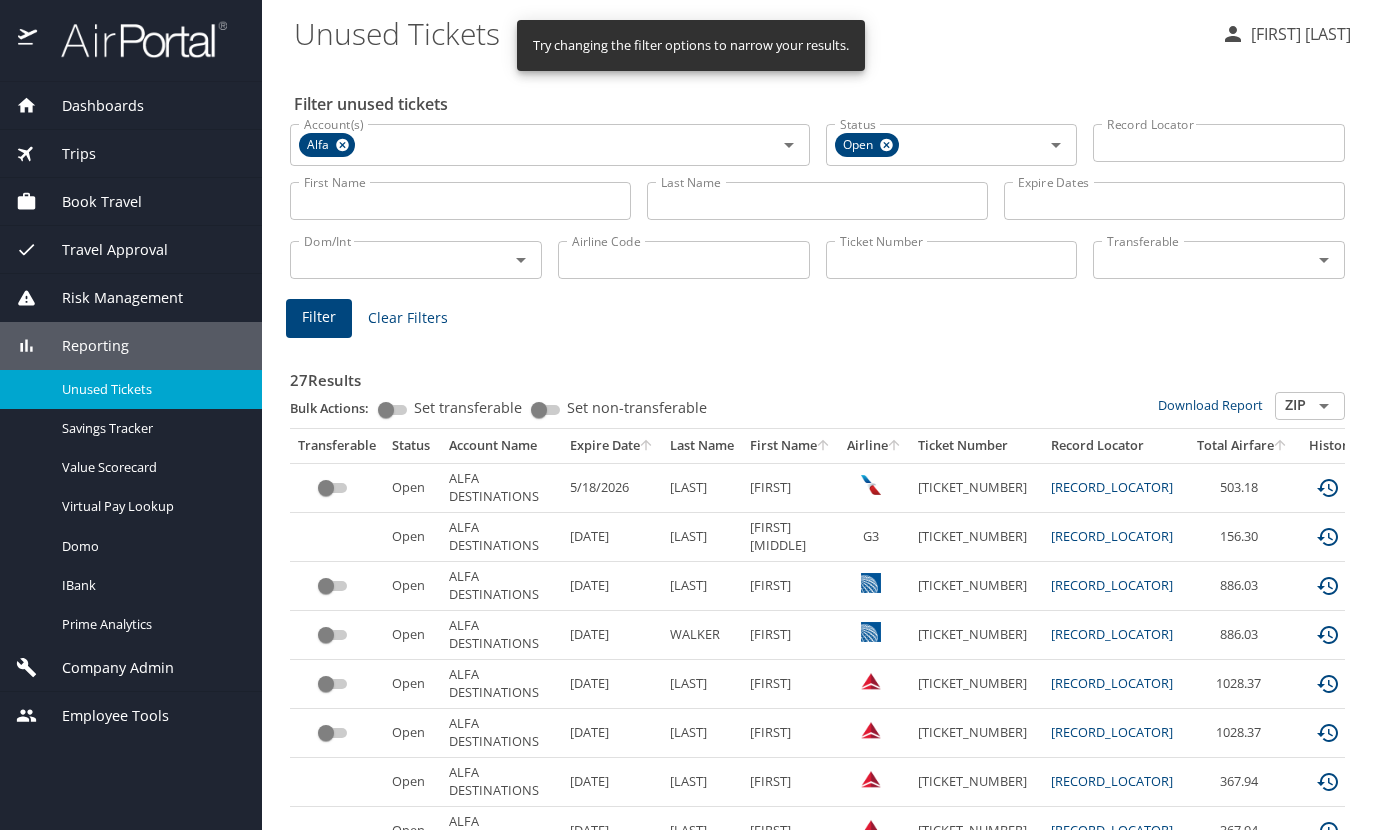 click on "Dashboards AirPortal 360™ Manager AirPortal 360™ Agent My Travel Dashboard Trips Airtinerary® Lookup Current / Future Trips Past Trips Trips Missing Hotel Hotel Check-ins Book Travel Request Agent Booking Approval Request (Beta) Book/Manage Online Trips Travel Approval Pending Trip Approvals Approved Trips Canceled Trips Approvals (Beta) Risk Management SecurityLogic® Map Assistance Requests Travel Alerts Notifications Reporting Unused Tickets Savings Tracker Value Scorecard Virtual Pay Lookup Domo IBank Prime Analytics Company Admin Company Information Configure Approval Types (Beta) People Users (Beta) Vendor Contracts Travel Agency Contacts Help Desk Travel Policy Forms of Payment Service Fees Reporting Fields (Beta) Report Settings Technology Settings Airtinerary® Settings Virtual Pay Settings Consultative Services Notes Activity Log Employee Tools Admin Search (CTRL + S) Agent Lookup Advisor Teams Carrier Contracts Help Desk" at bounding box center (131, 456) 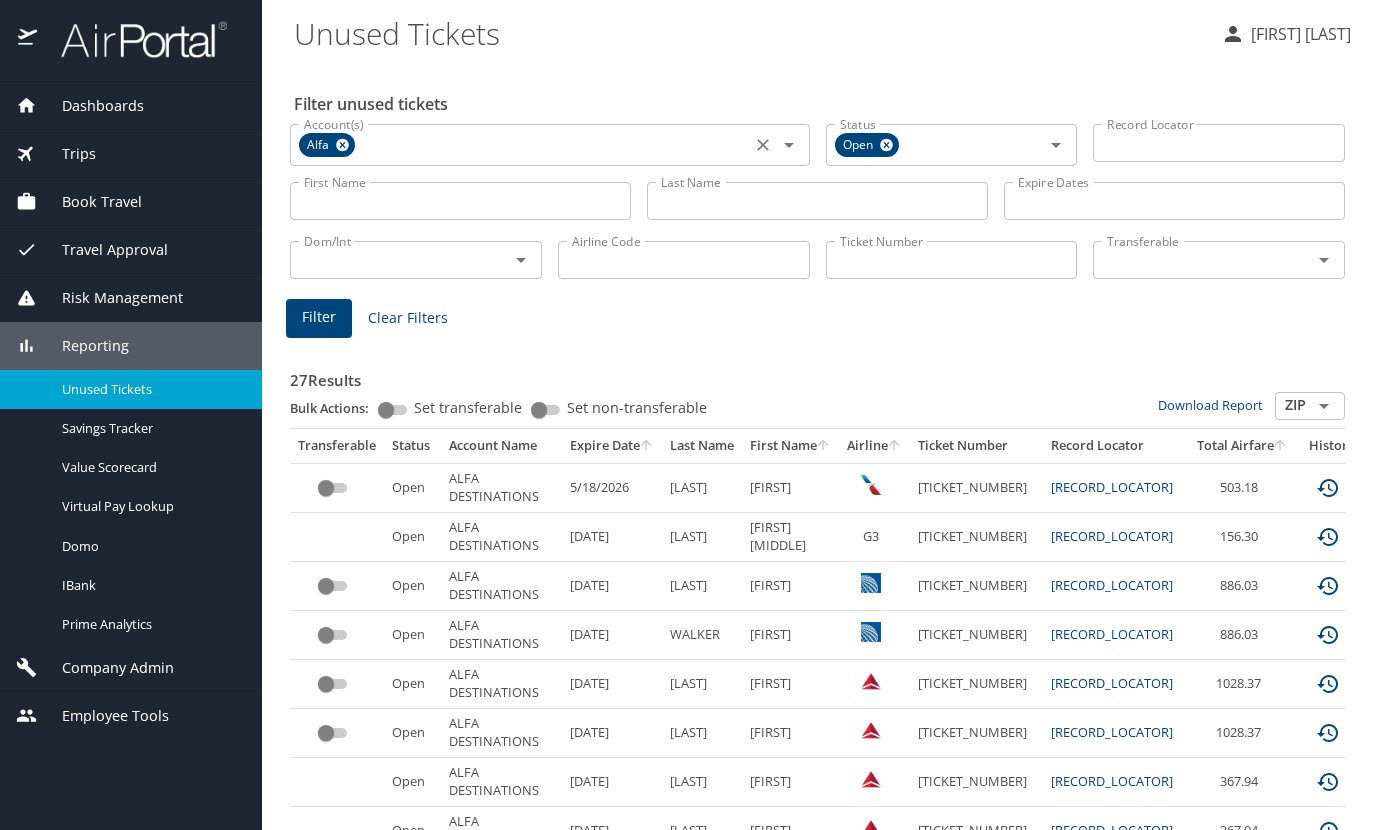 click 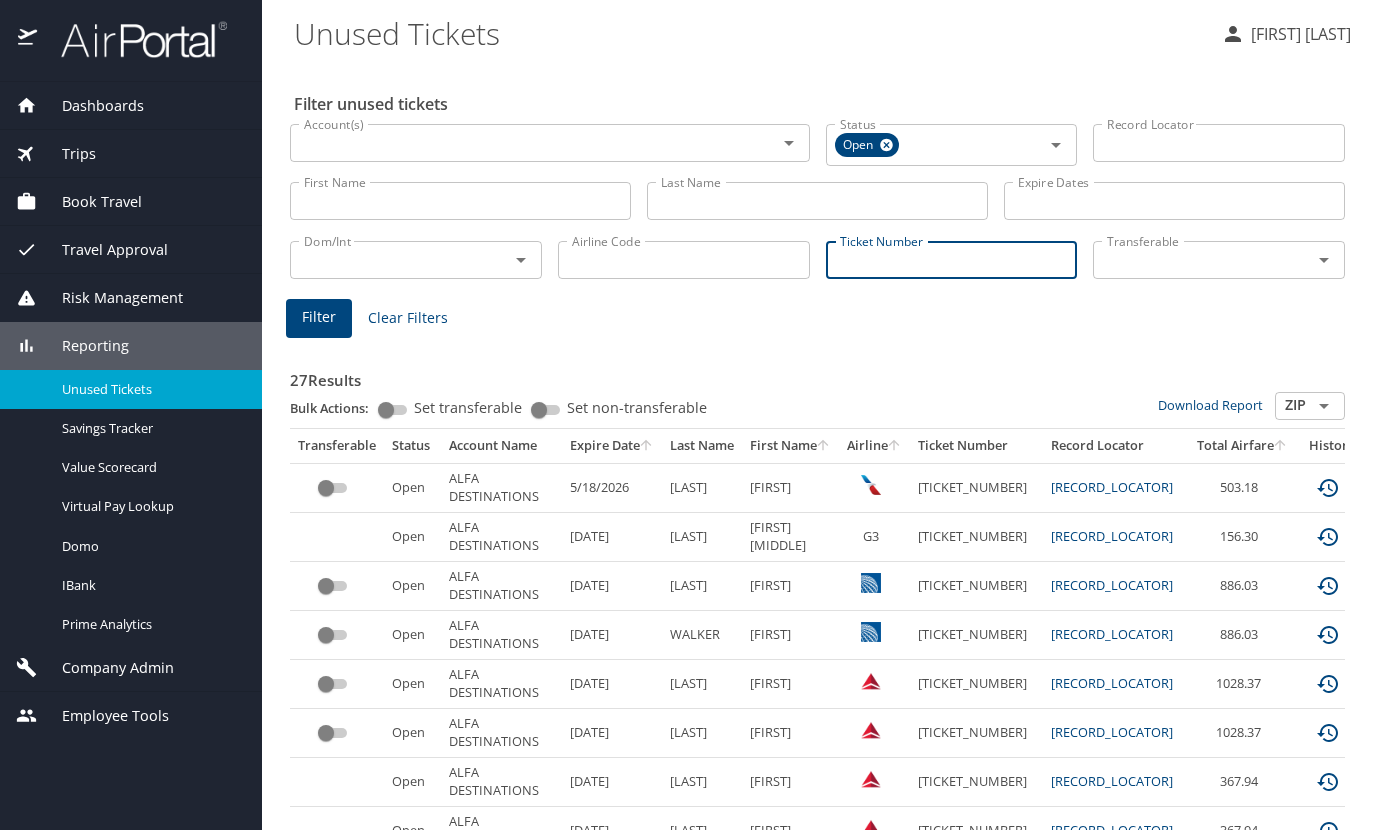 paste on "0017231749230" 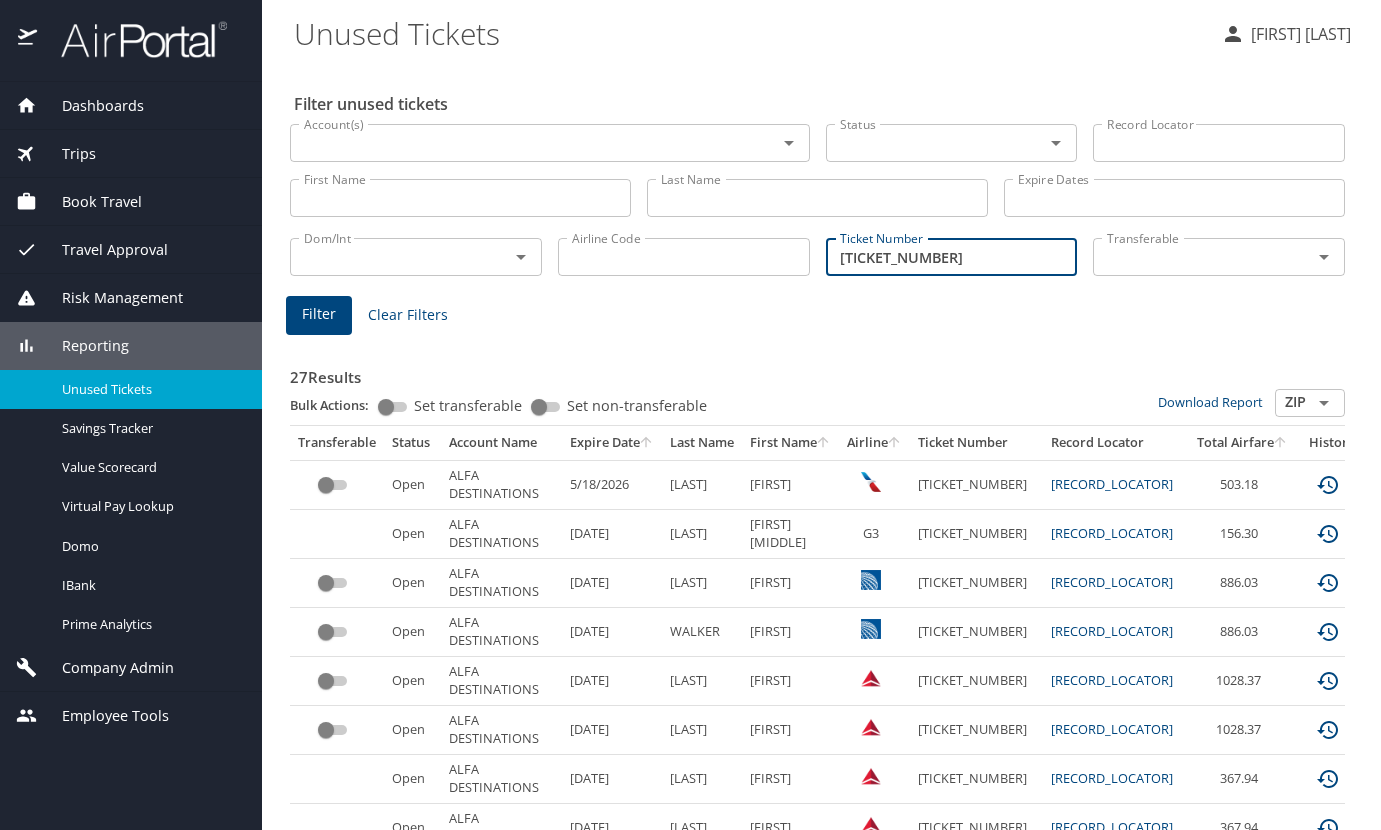 type on "0017231749230" 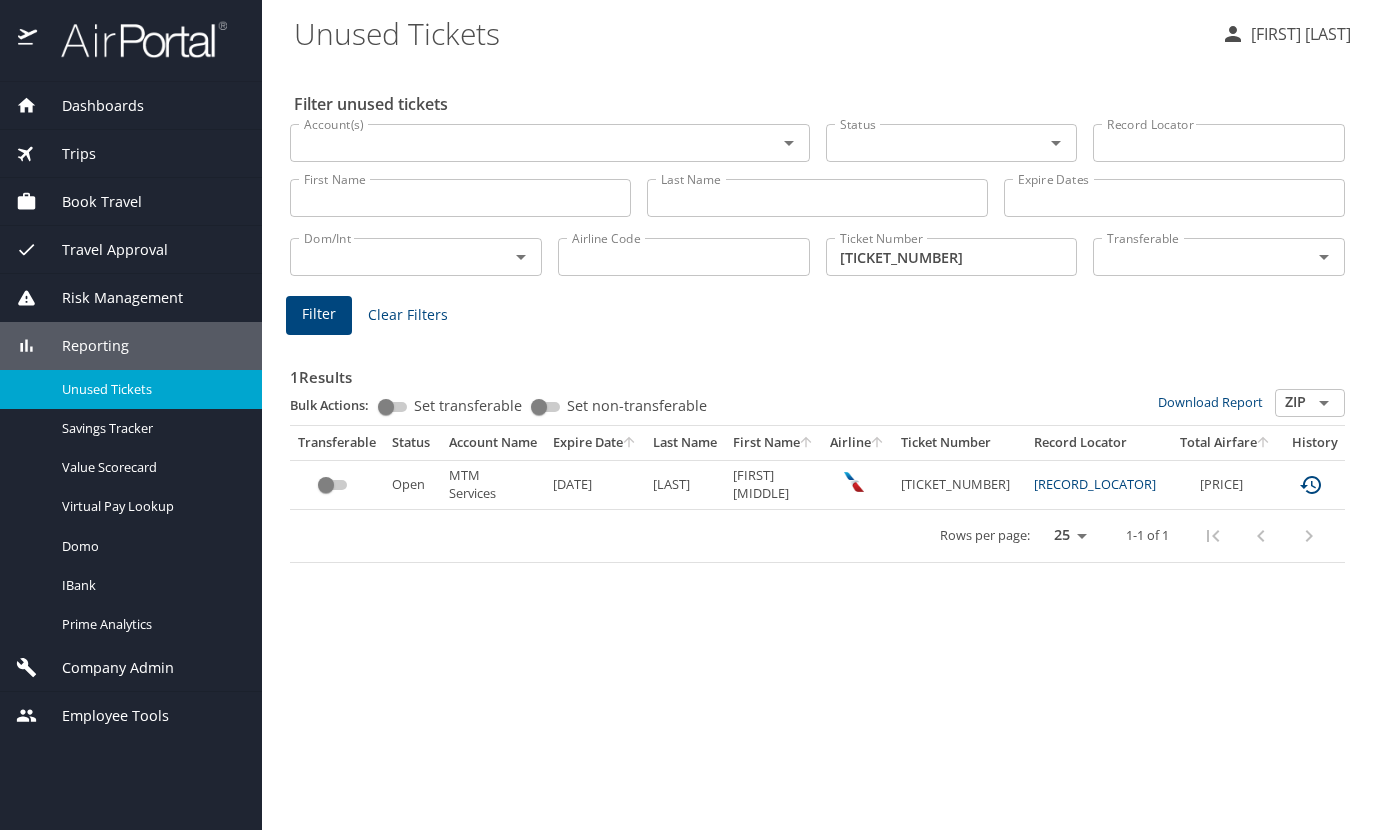click on "Filter unused tickets Account(s) Account(s) Status Status Record Locator Record Locator First Name First Name Last Name Last Name Expire Dates Expire Dates Dom/Int Dom/Int Airline Code Airline Code Ticket Number 0017231749230 Ticket Number Transferable Transferable Filter Clear Filters 1  Results Bulk Actions: Set transferable Set non-transferable Download Report ZIP ​ Transferable Status Account Name Expire Date  Last Name  First Name  Airline  Ticket Number Record Locator Total Airfare  History Open MTM Services 3/12/2026 HENDRY EMILY ANNE 0017231749230 BNYJFS 873.97 Rows per page: 25 50 100 1-1 of 1" at bounding box center [821, 447] 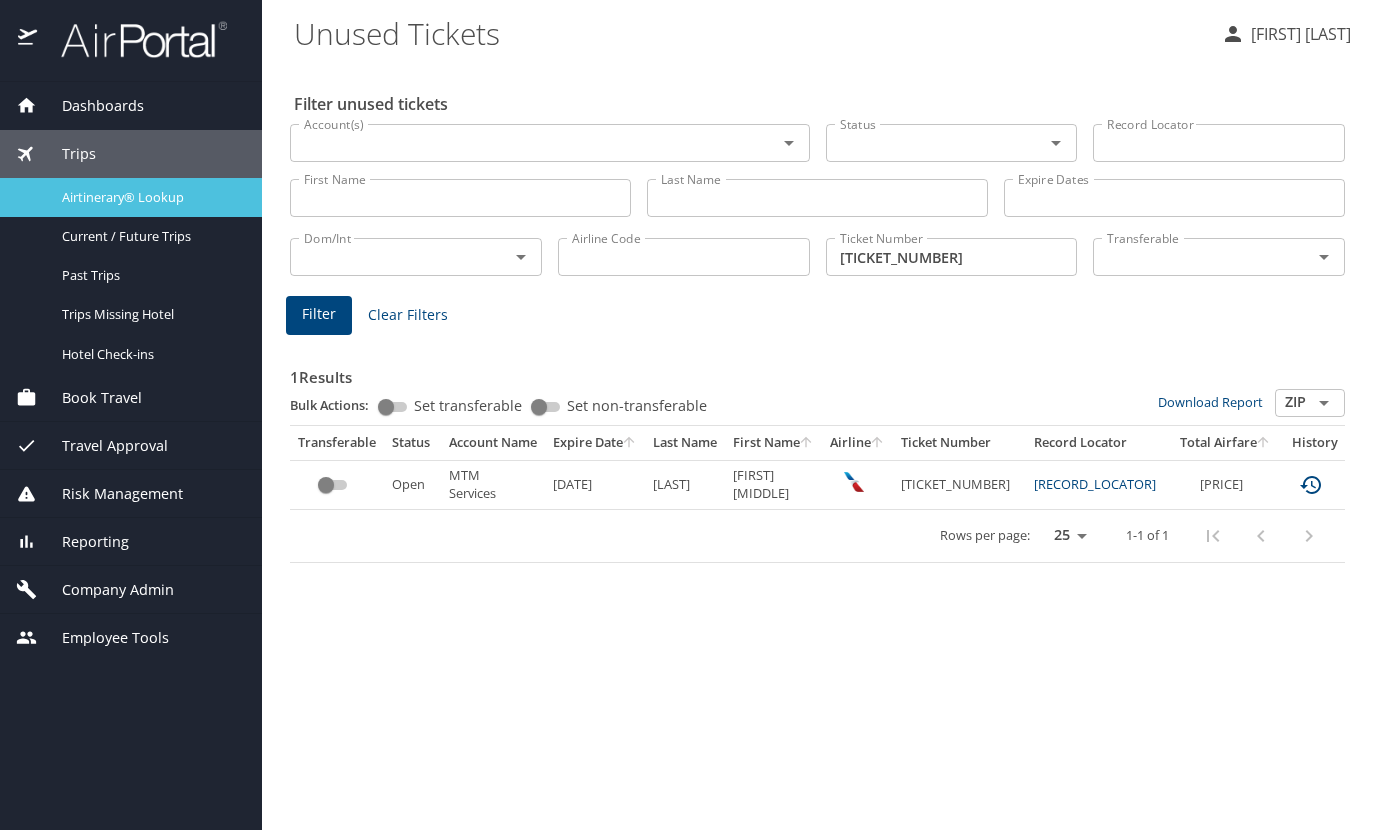 click on "Airtinerary® Lookup" at bounding box center (150, 197) 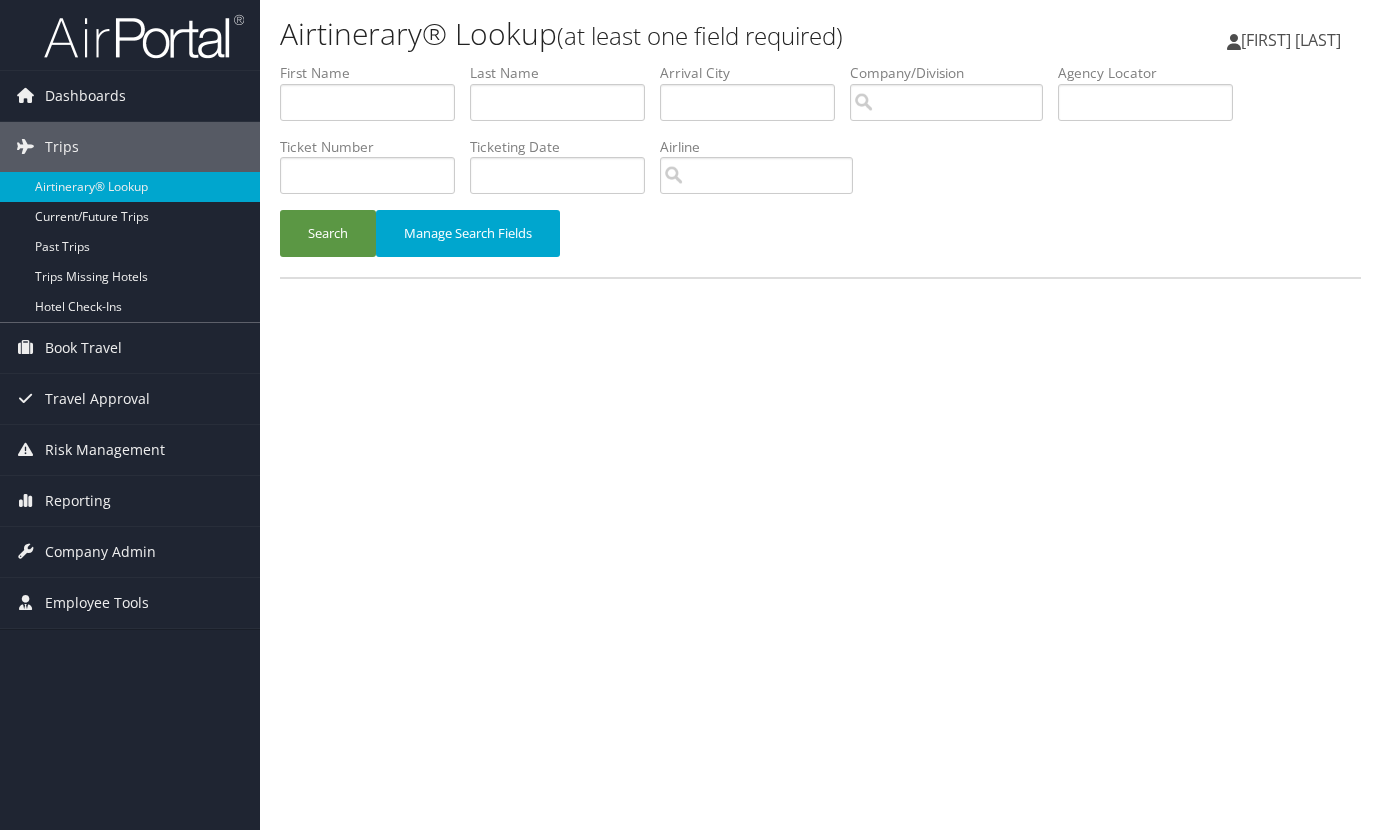 scroll, scrollTop: 0, scrollLeft: 0, axis: both 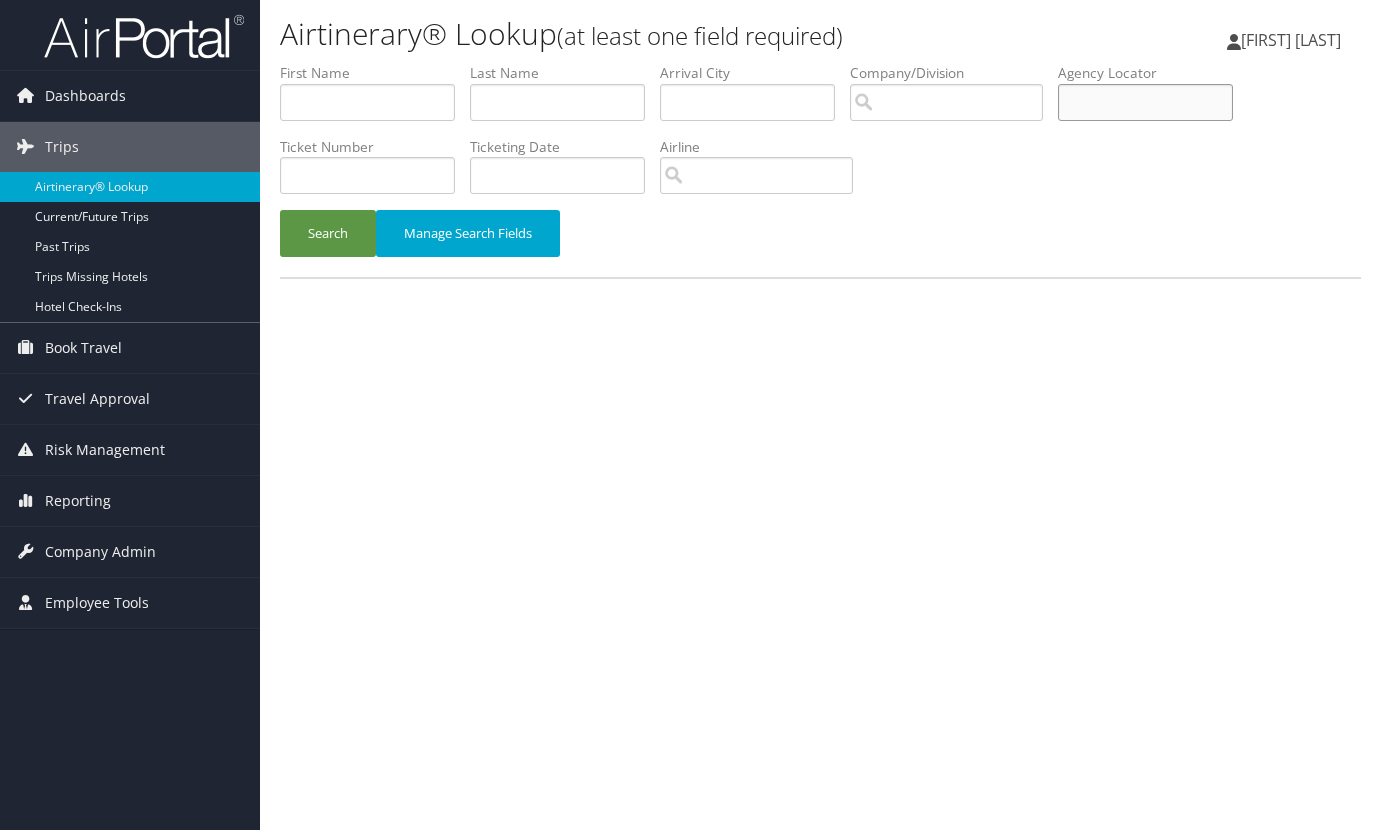 paste on "CXLPY9" 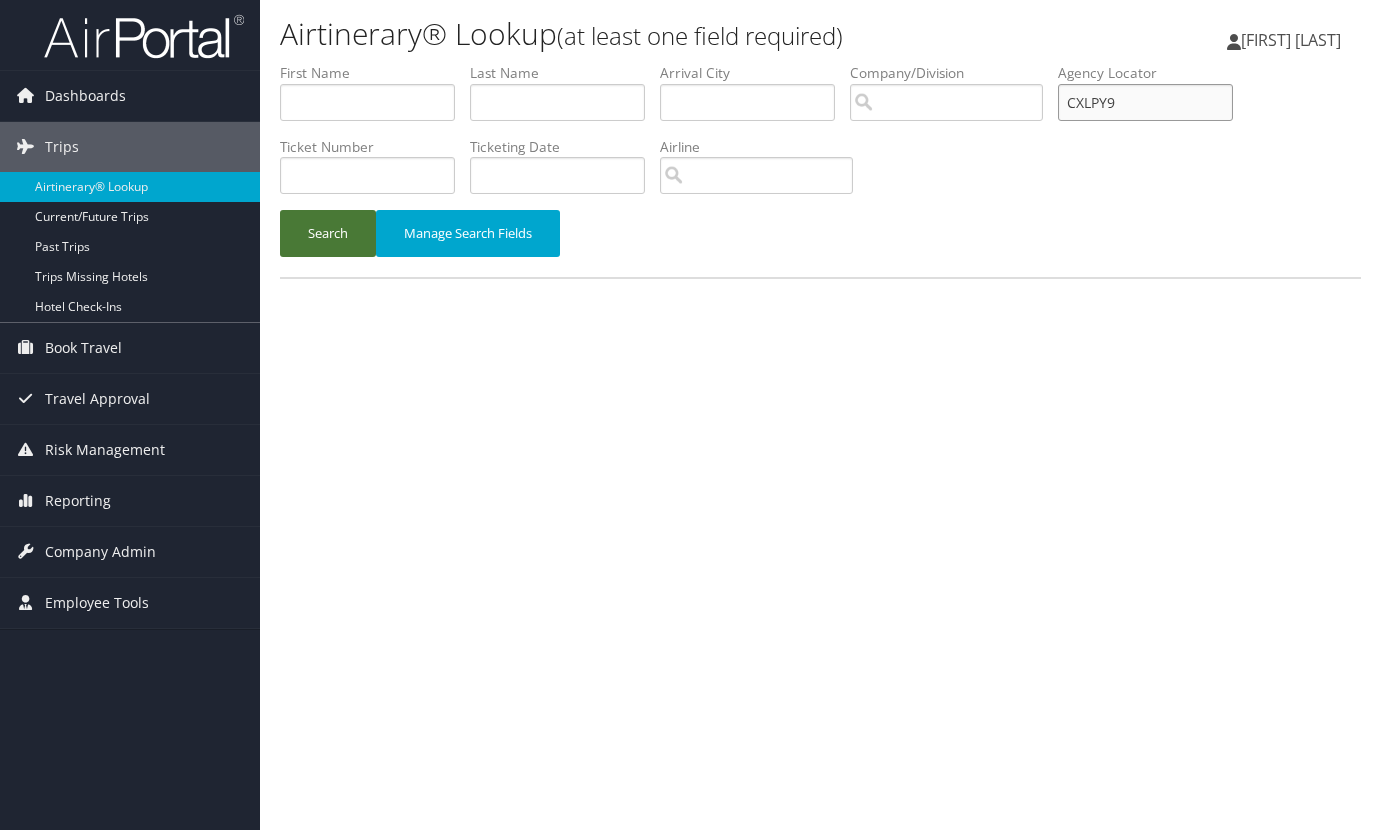 type on "CXLPY9" 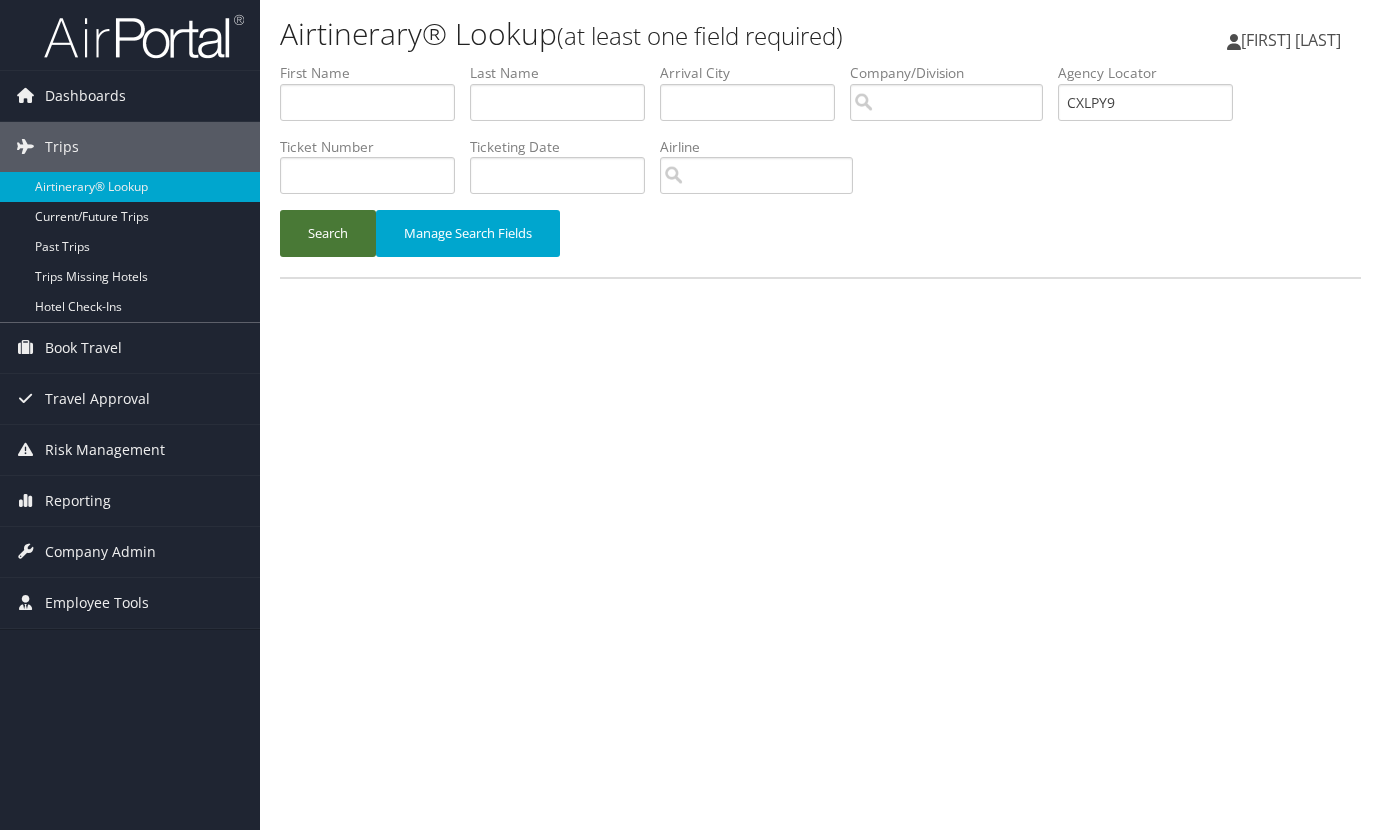 click on "Search" at bounding box center (328, 233) 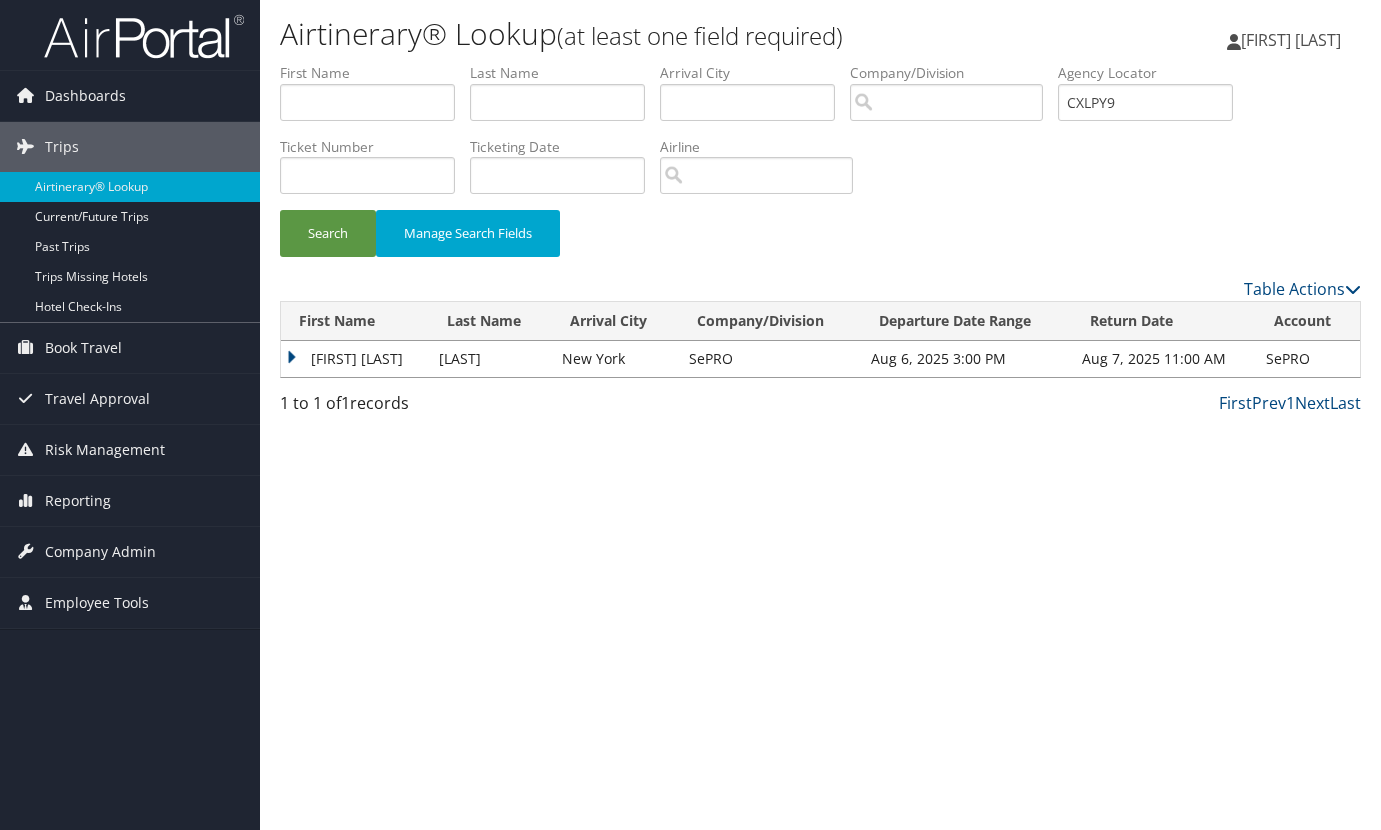 click on "ERIC HARRIS" at bounding box center [355, 359] 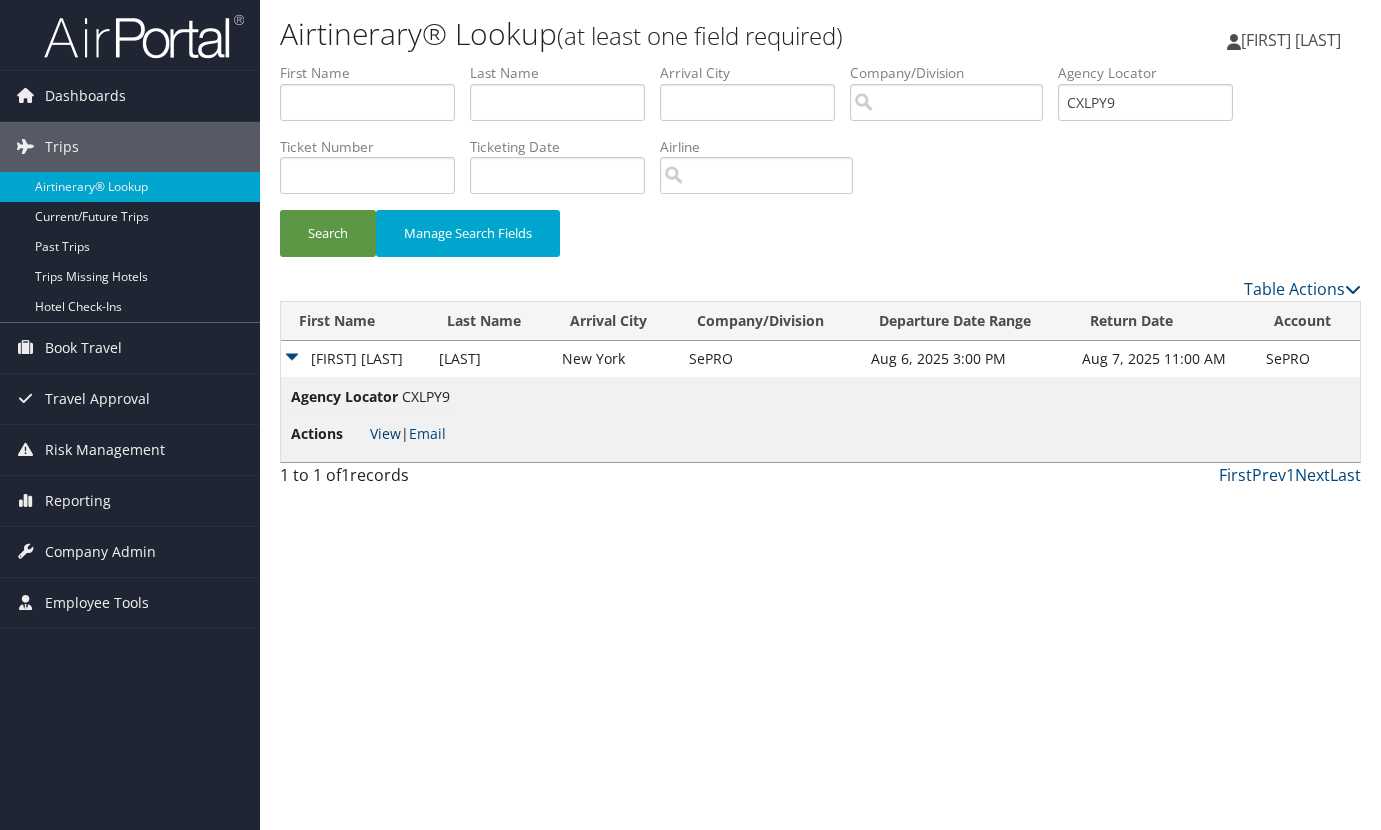 click on "View" at bounding box center [385, 433] 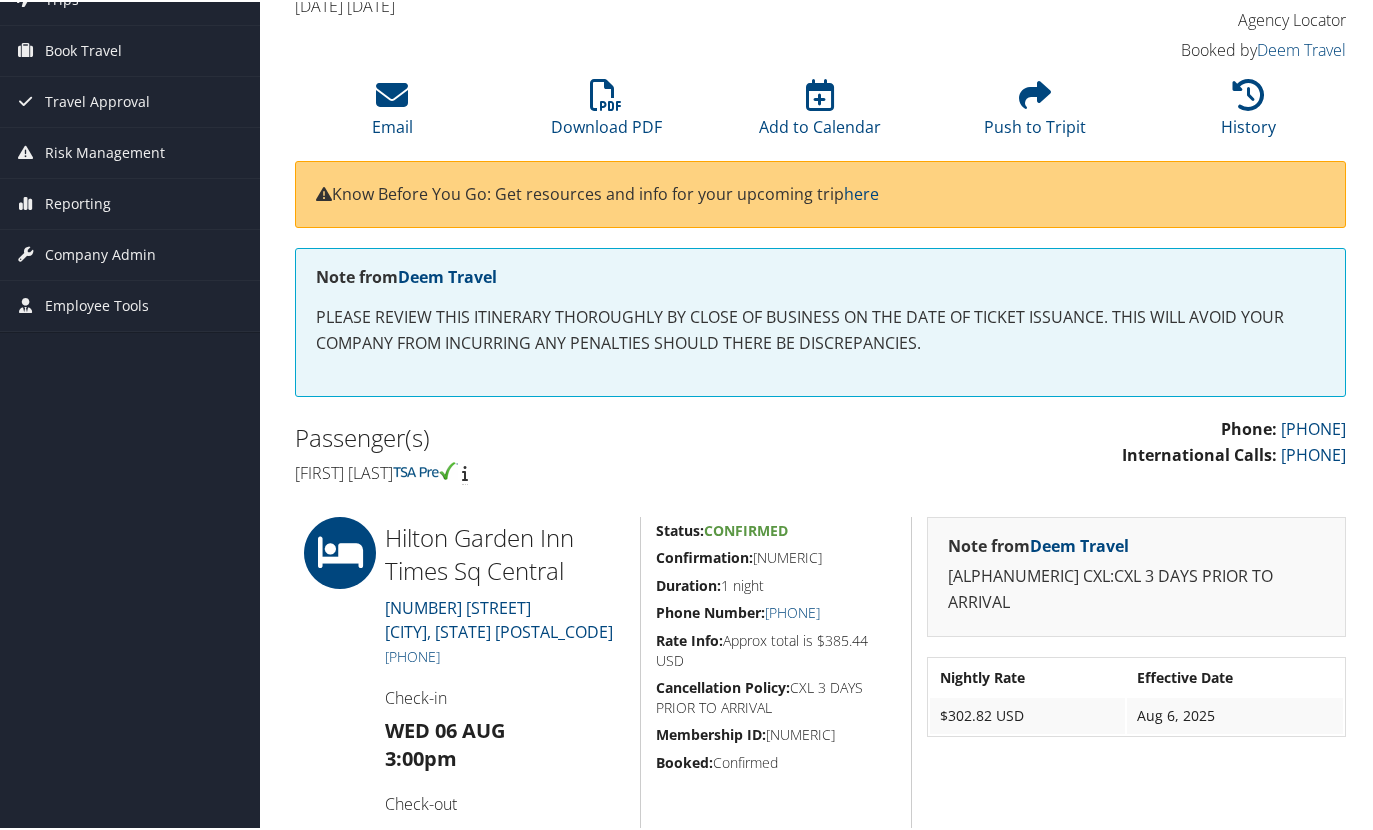 scroll, scrollTop: 200, scrollLeft: 0, axis: vertical 